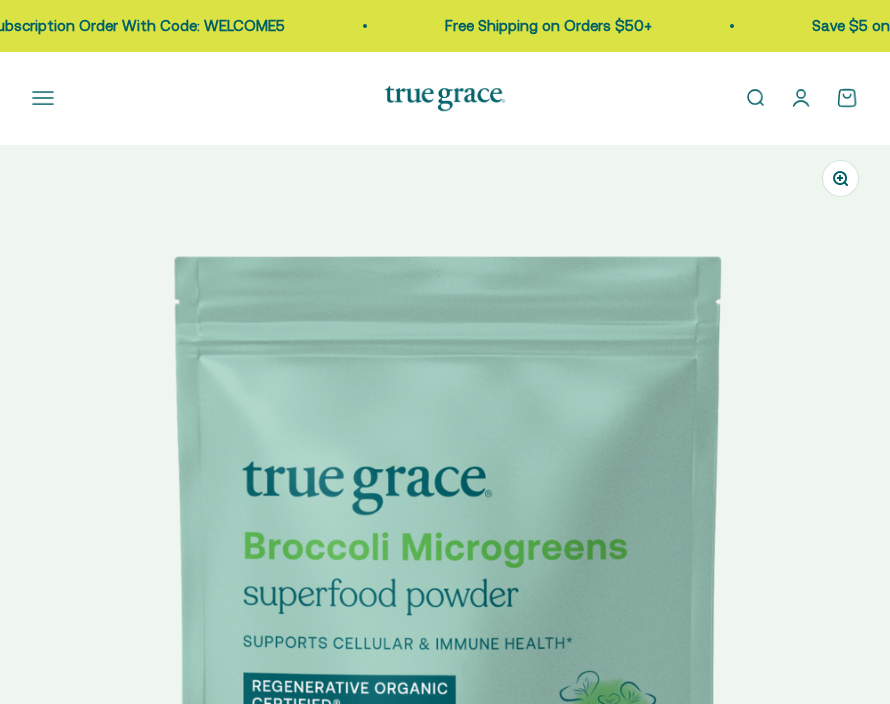 scroll, scrollTop: 0, scrollLeft: 0, axis: both 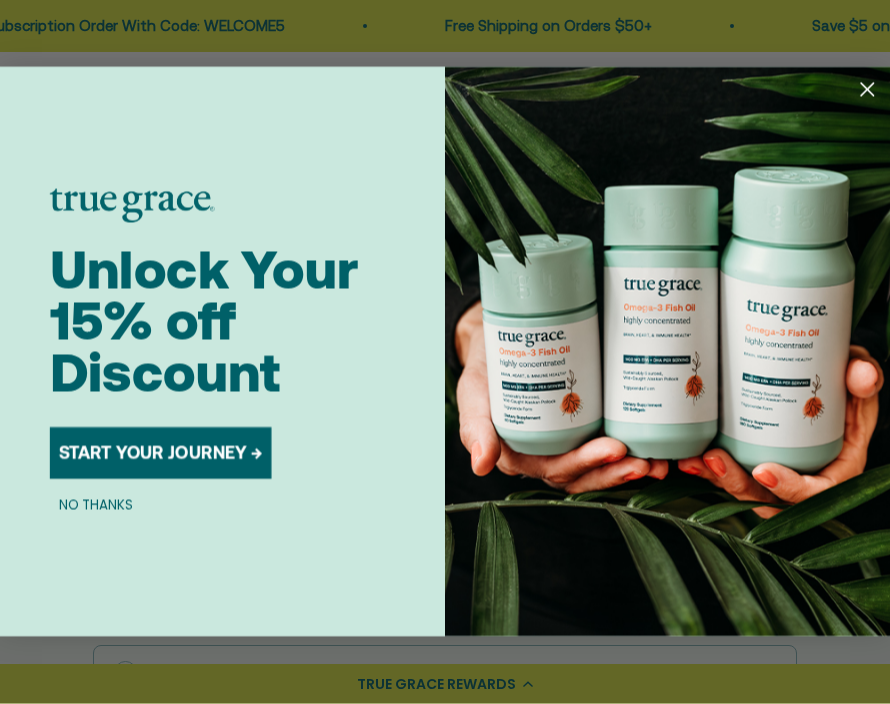 click 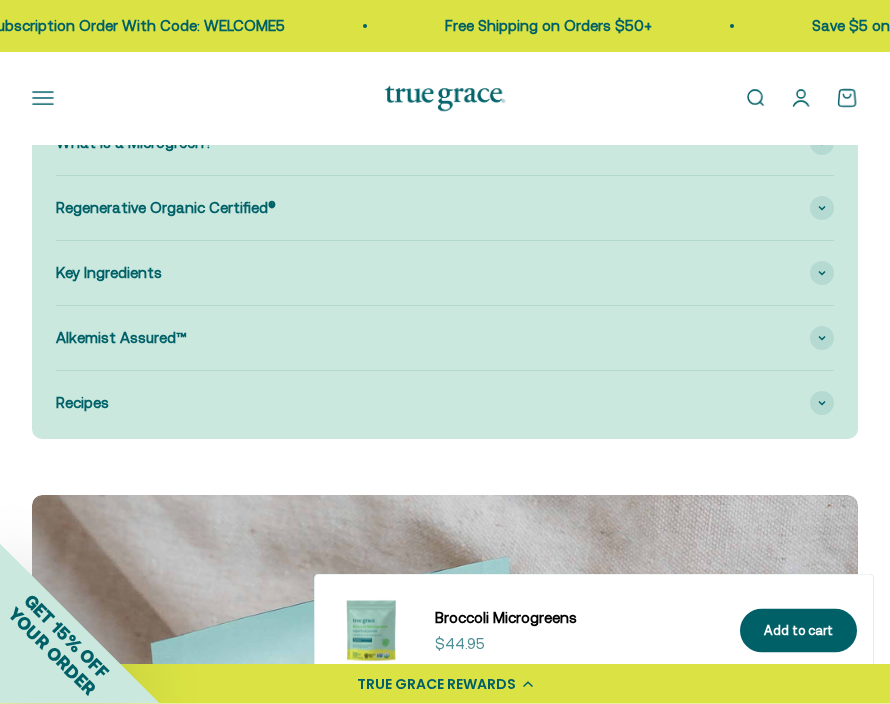 scroll, scrollTop: 2644, scrollLeft: 0, axis: vertical 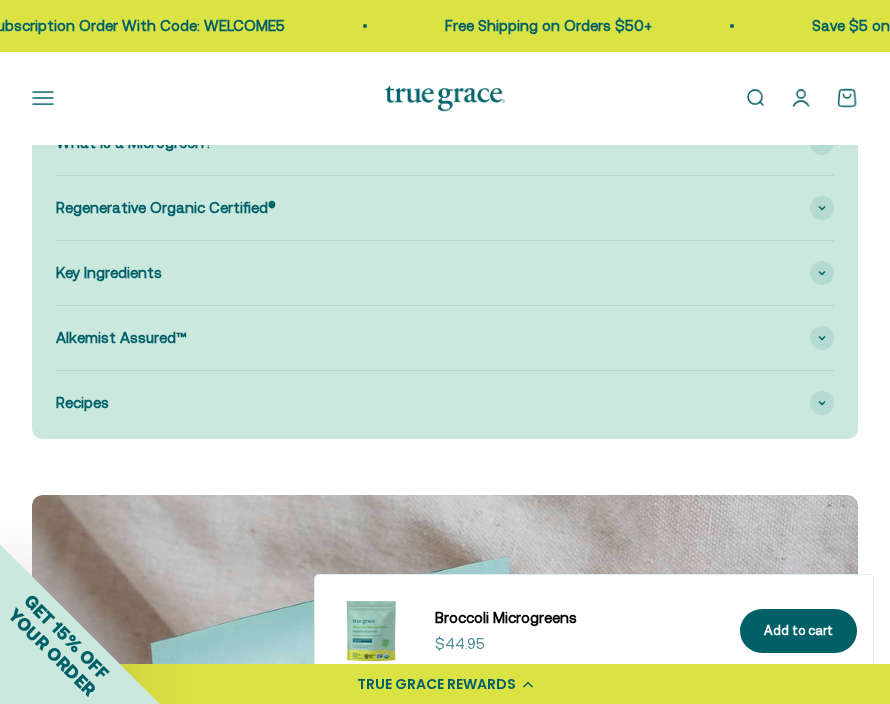 click on "Key Ingredients" at bounding box center (445, 273) 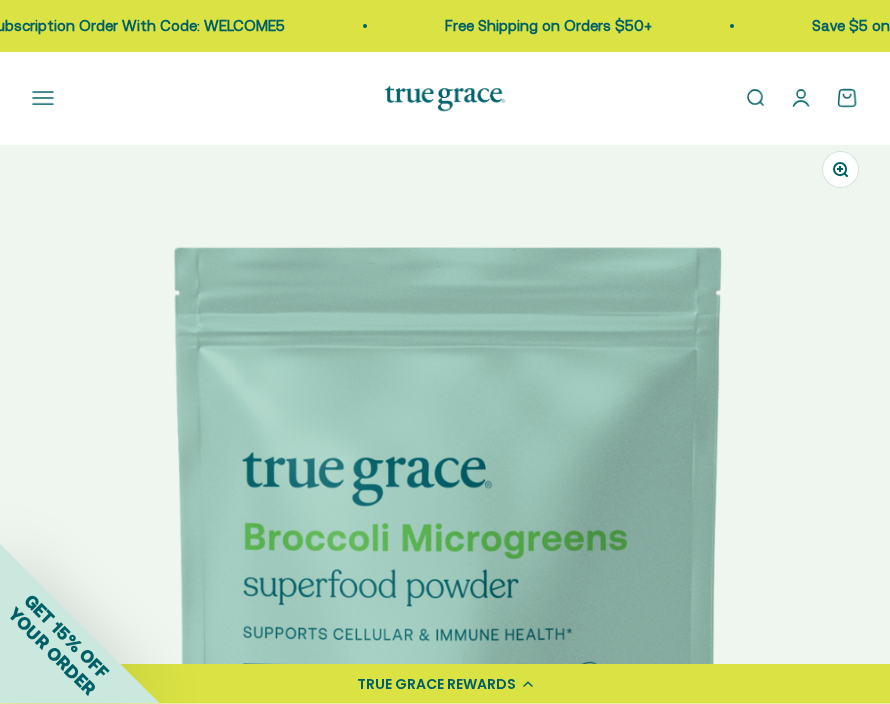 scroll, scrollTop: 0, scrollLeft: 0, axis: both 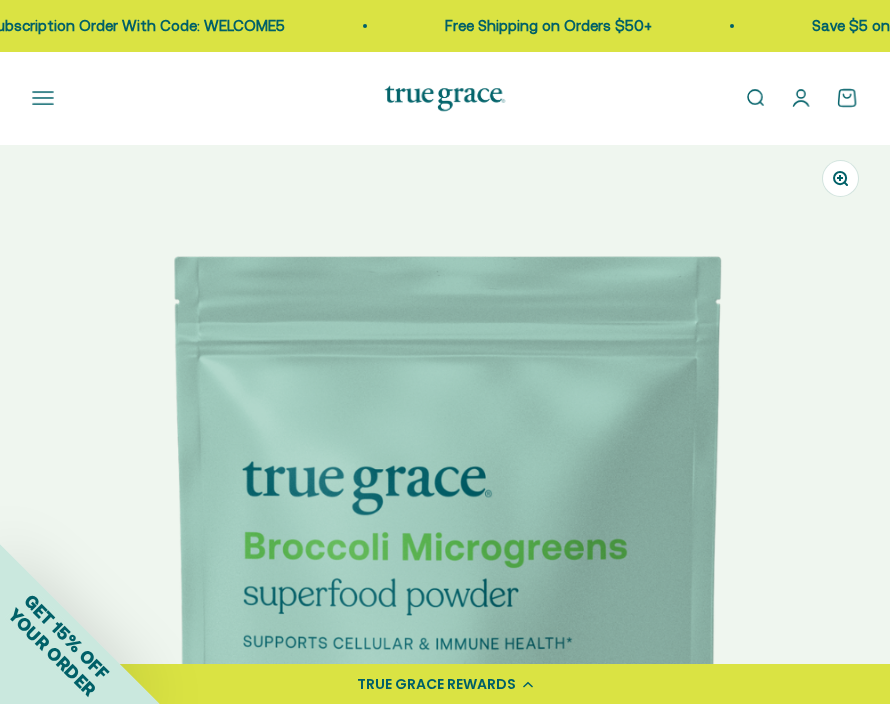 click on "Open search" at bounding box center (755, 98) 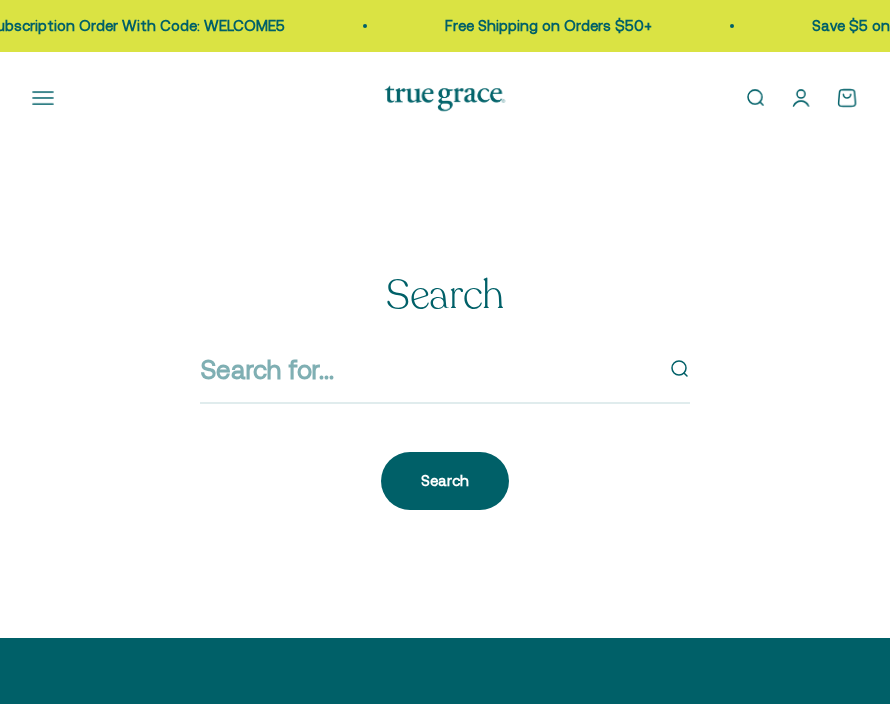 scroll, scrollTop: 0, scrollLeft: 0, axis: both 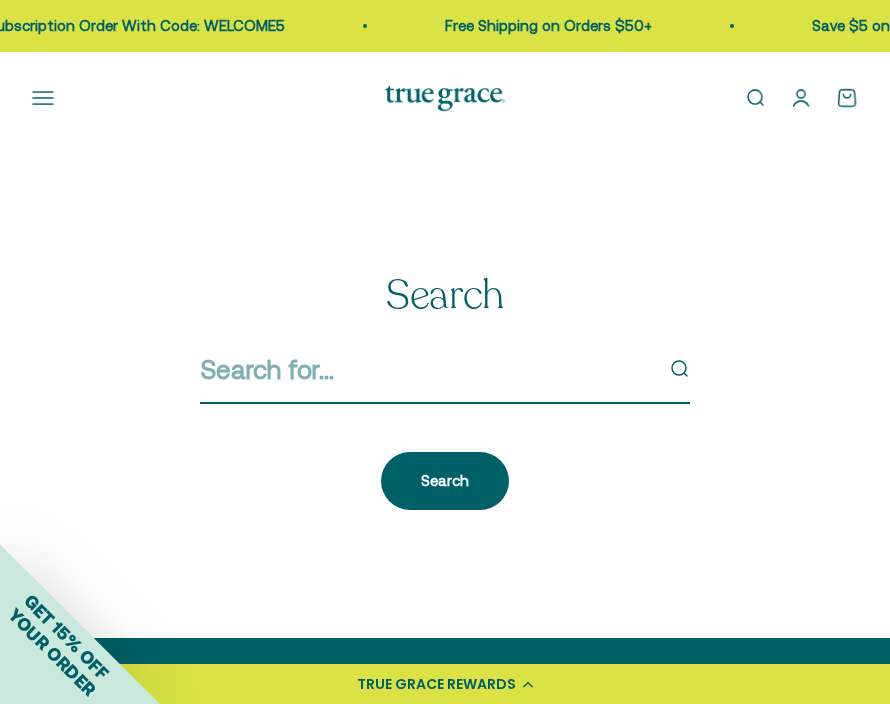 click at bounding box center (426, 370) 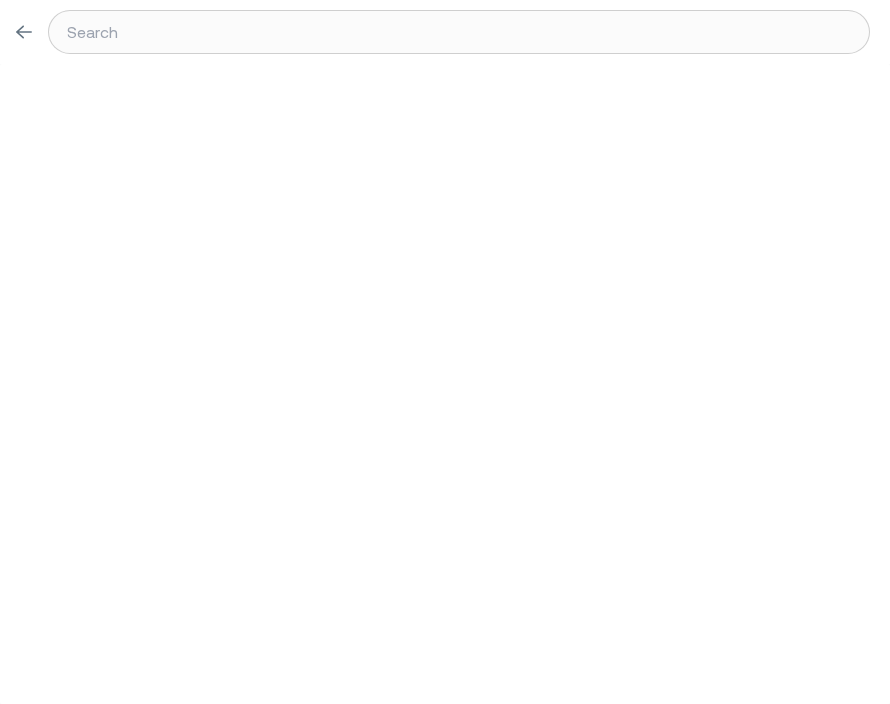 type on "D" 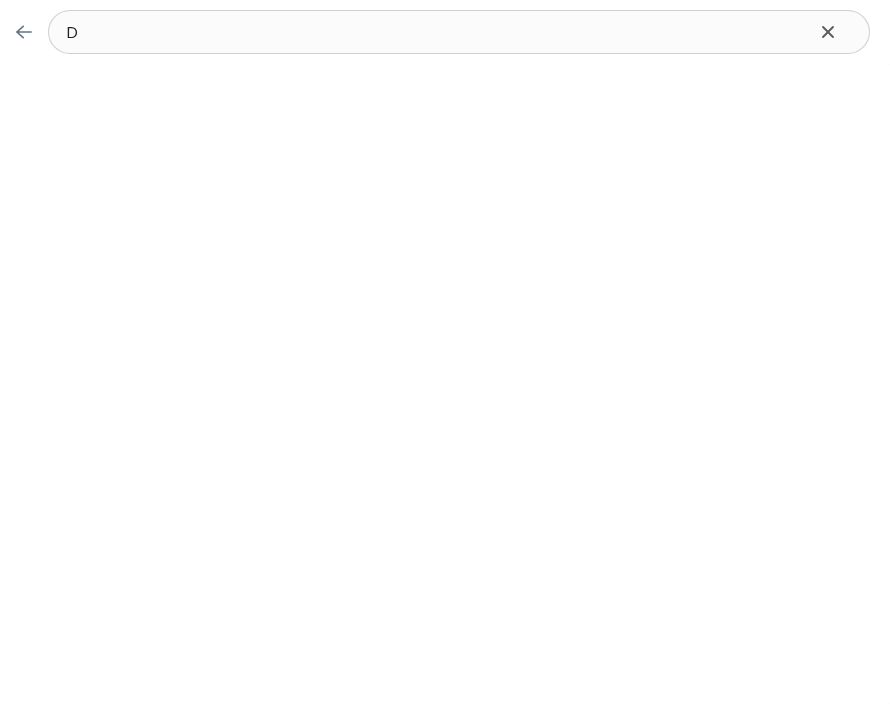 type on "Do" 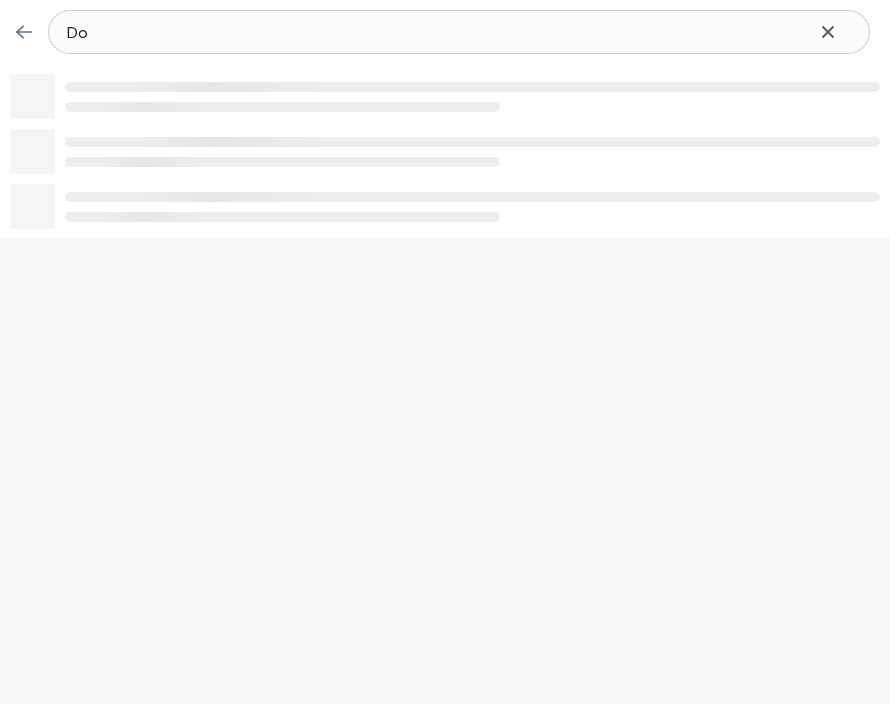 type on "Dos" 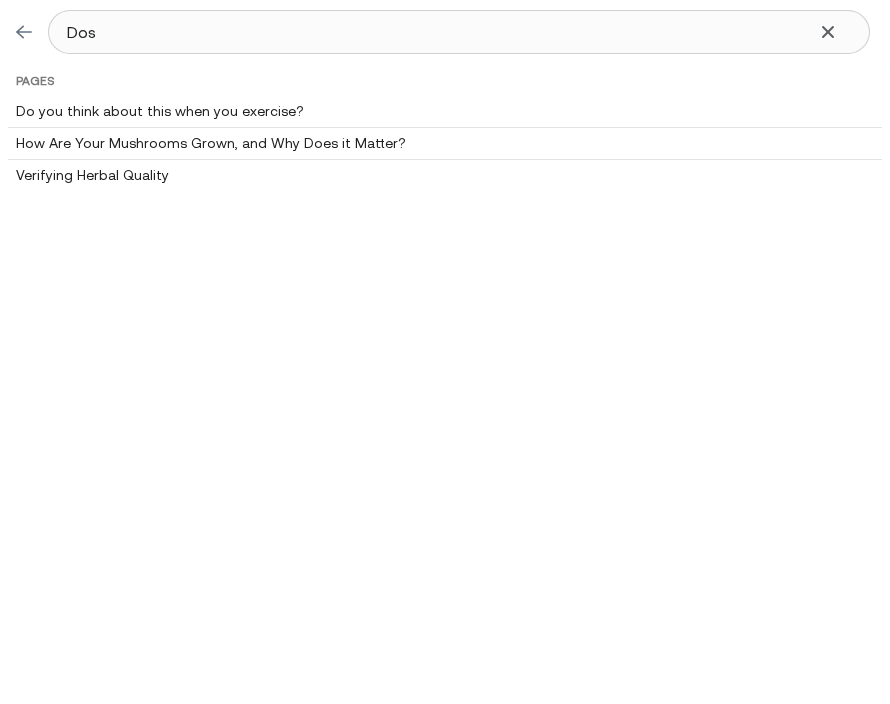 type on "Dosi" 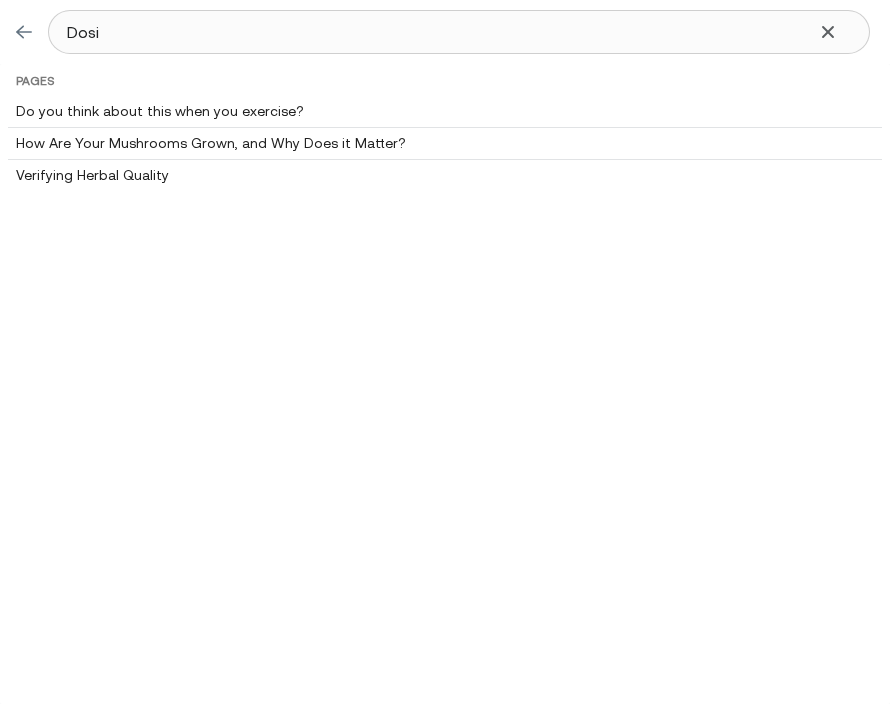 type on "Dosin" 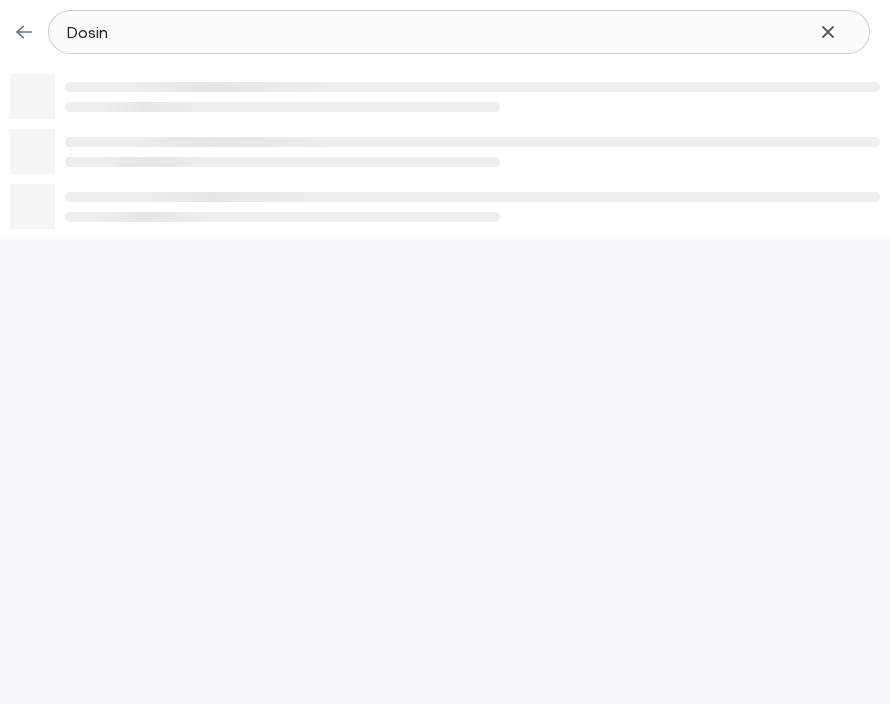 type on "Dosing" 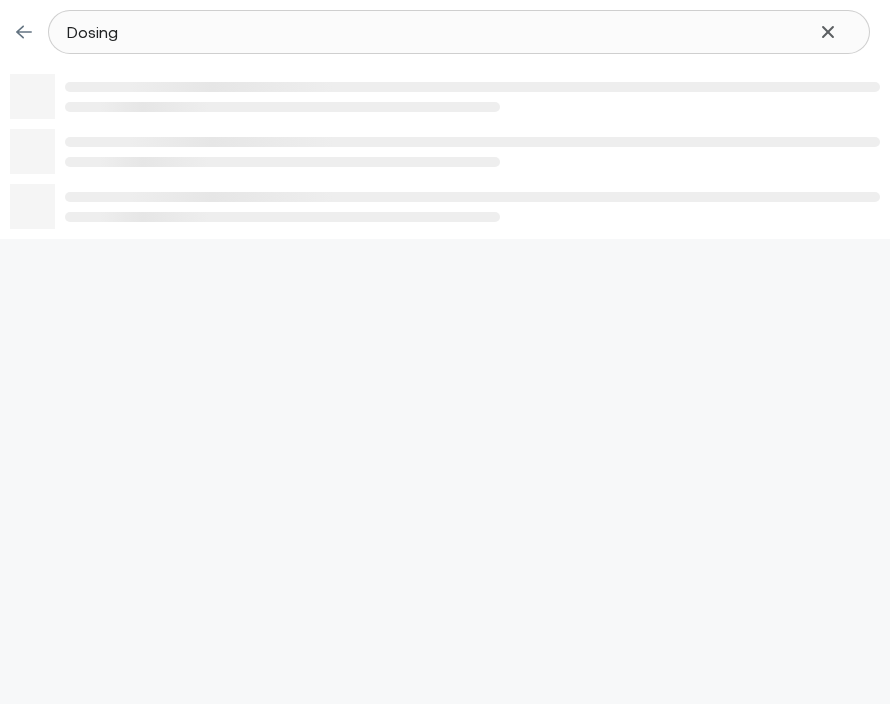 type on "Owing" 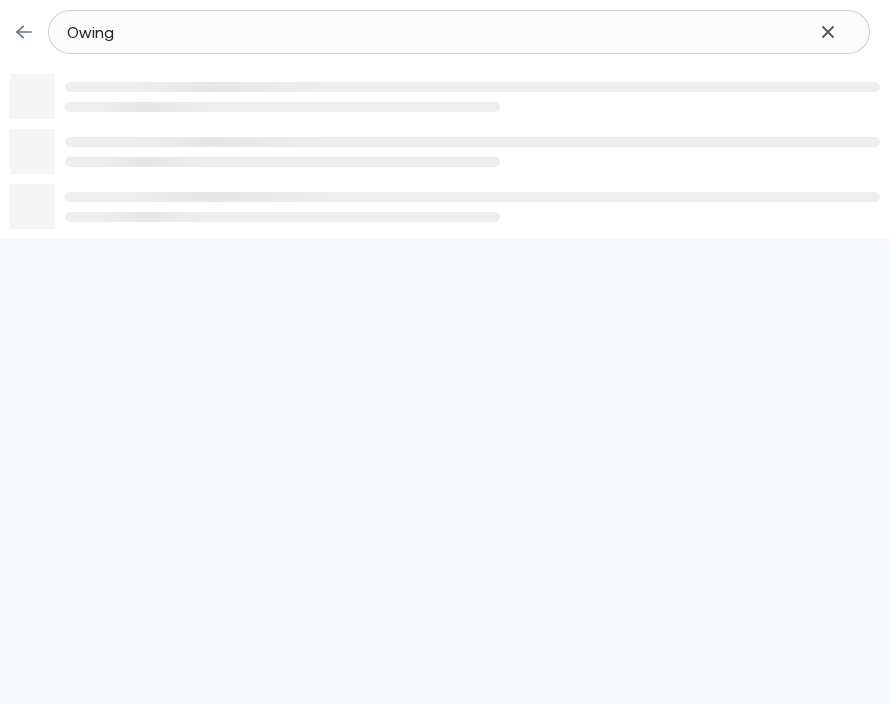 type on "Owing" 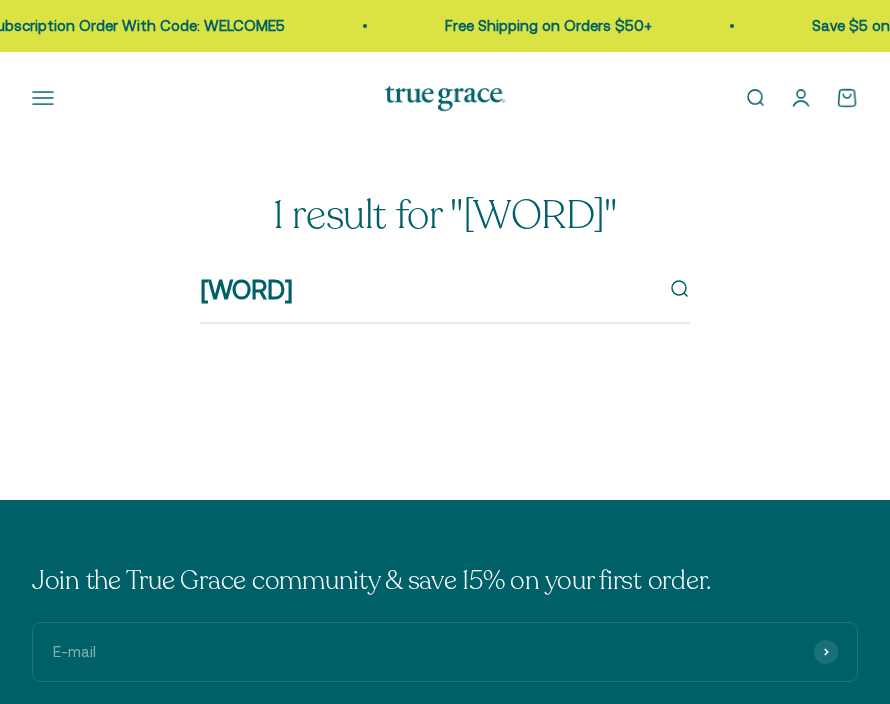 scroll, scrollTop: 0, scrollLeft: 0, axis: both 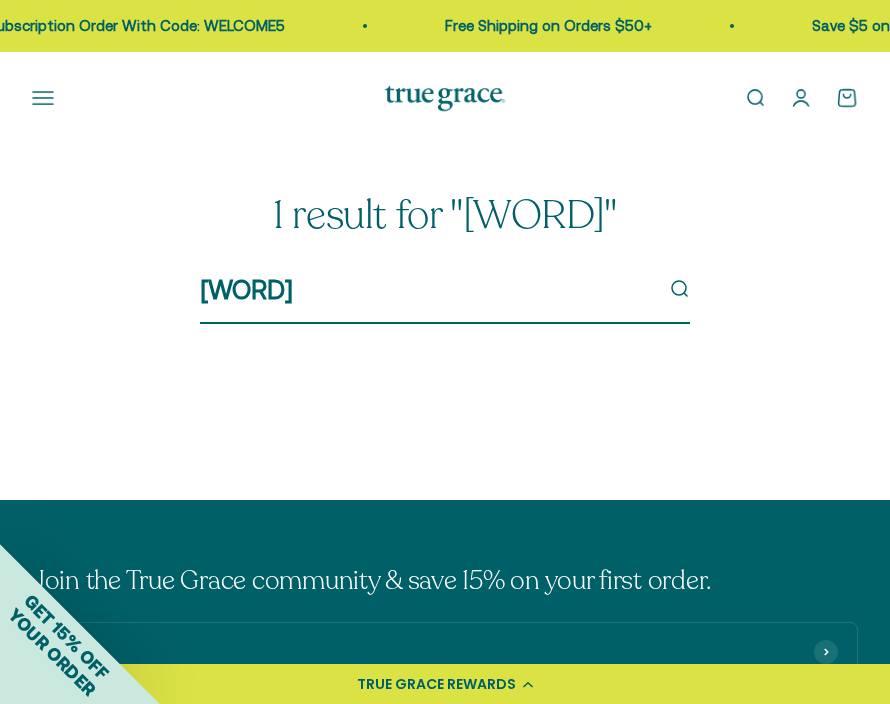 click on "Owing" at bounding box center [426, 290] 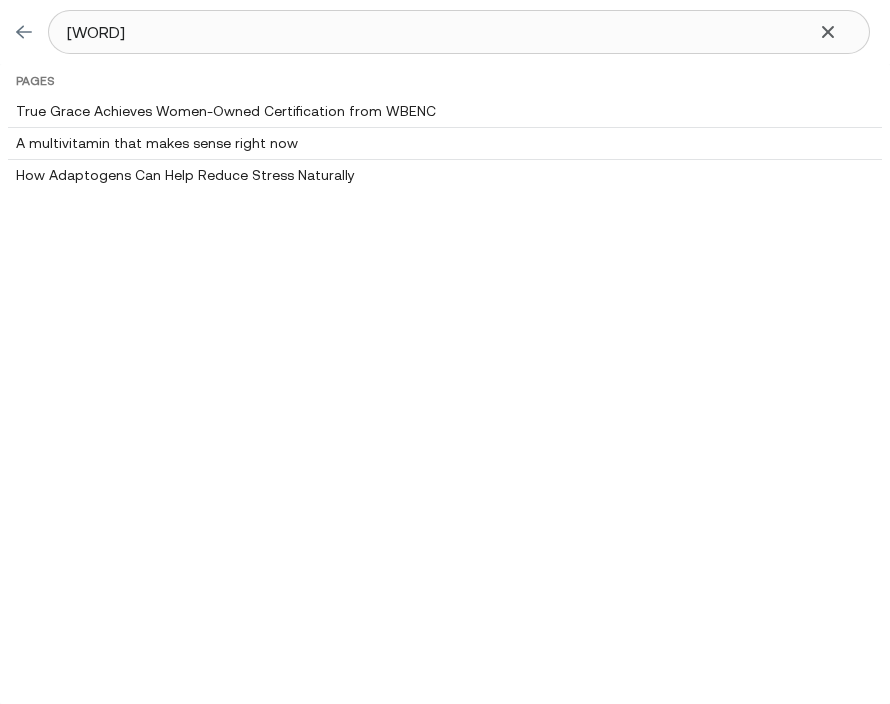 click on "Owing" at bounding box center [459, 32] 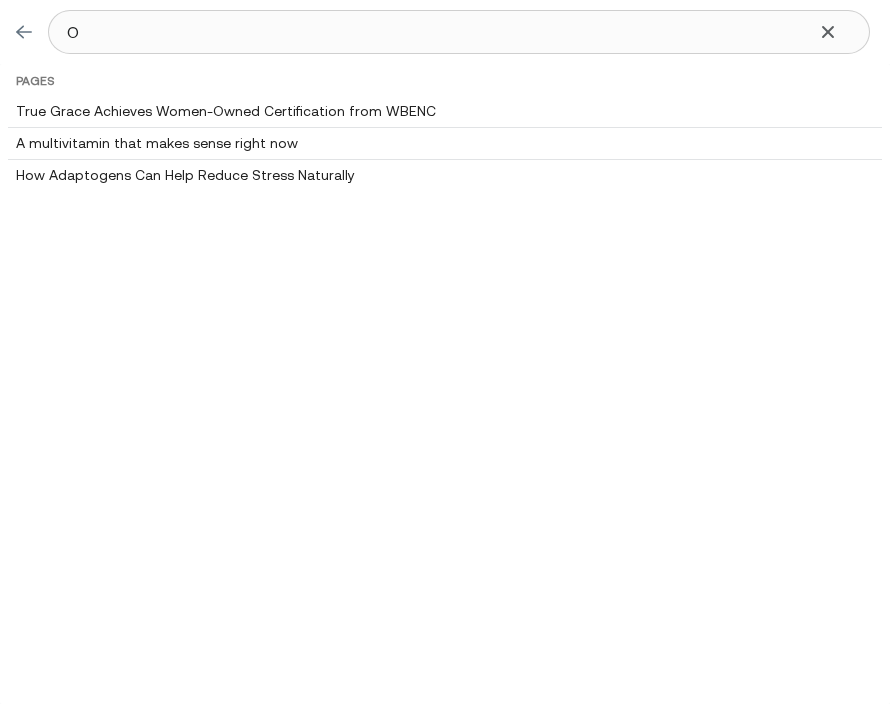 type 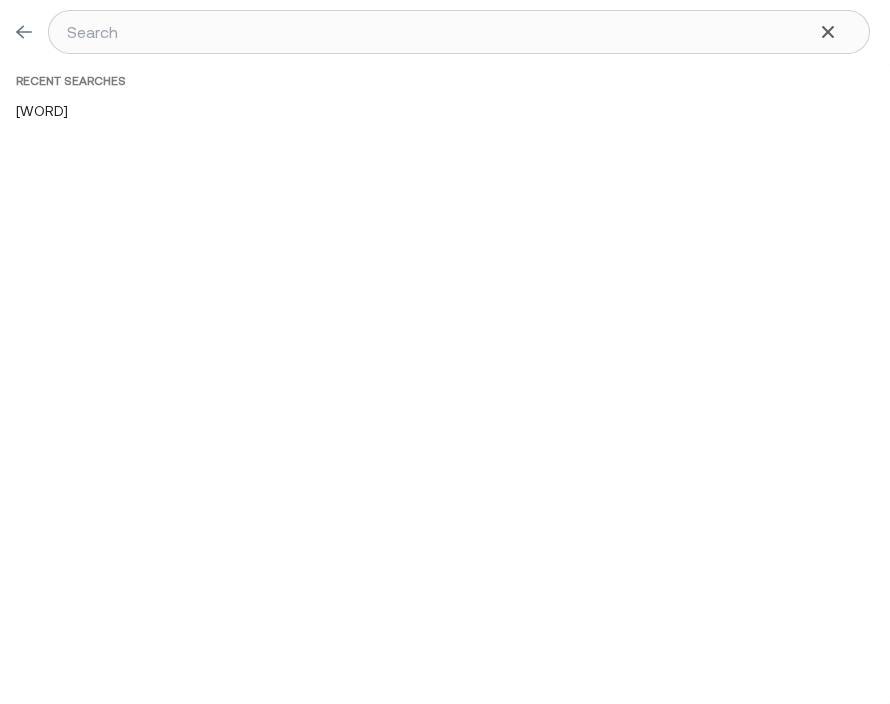 type on "D" 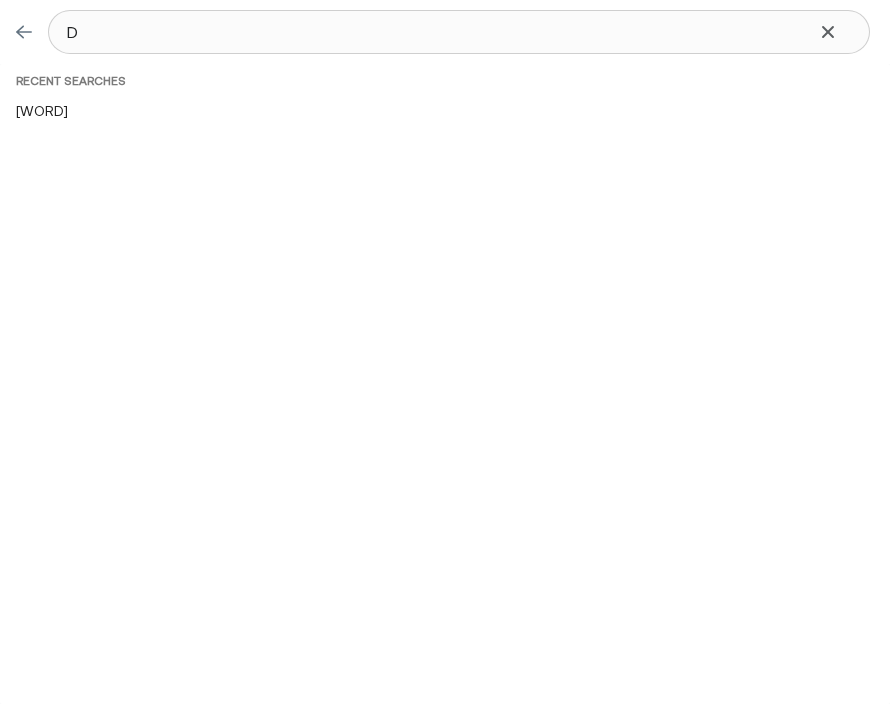 type on "Do" 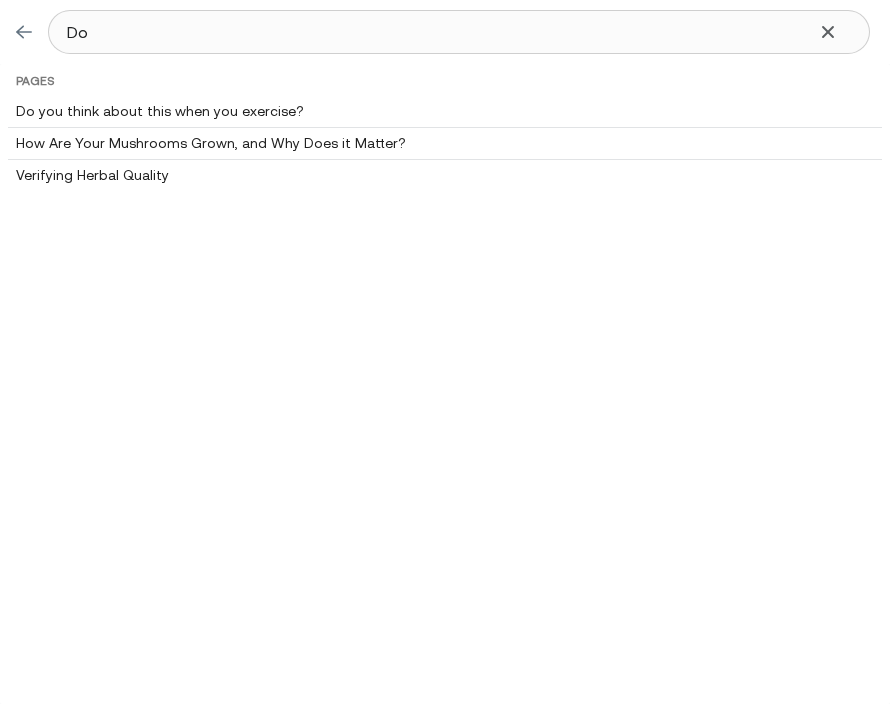 type on "Dos" 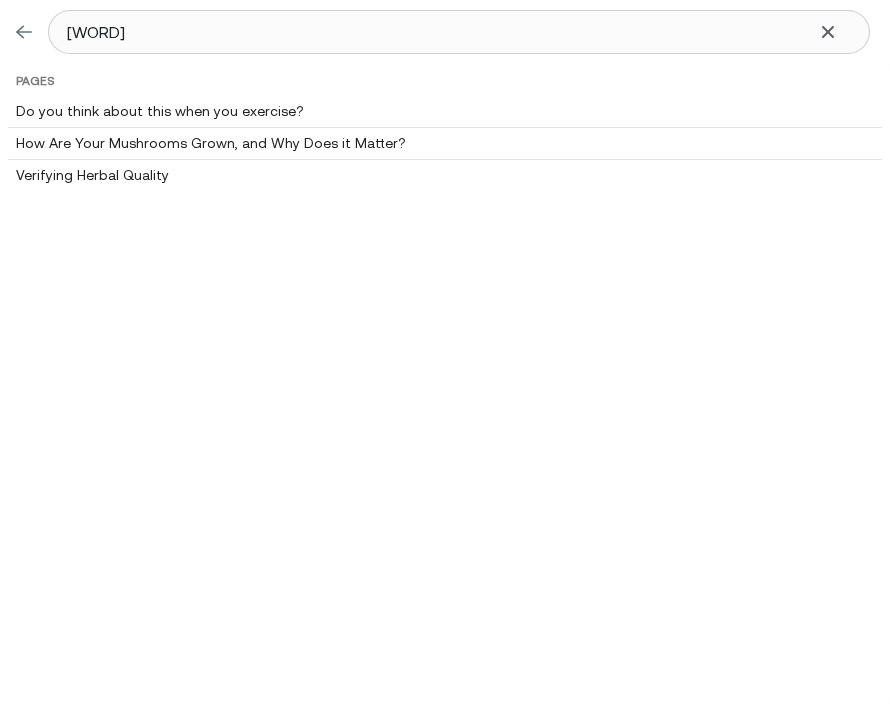 type on "Dosi" 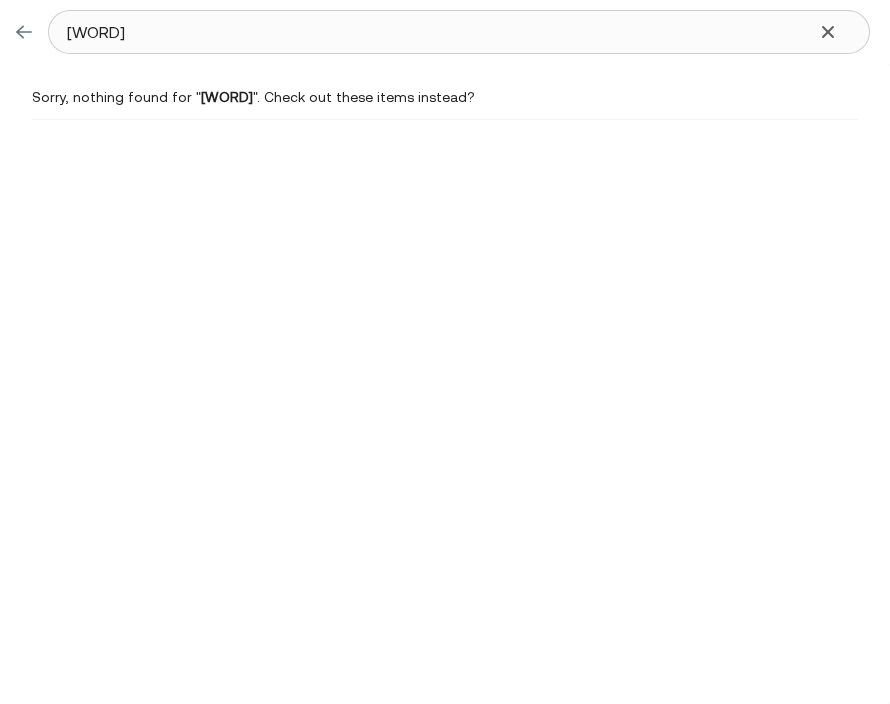 type on "Dosing" 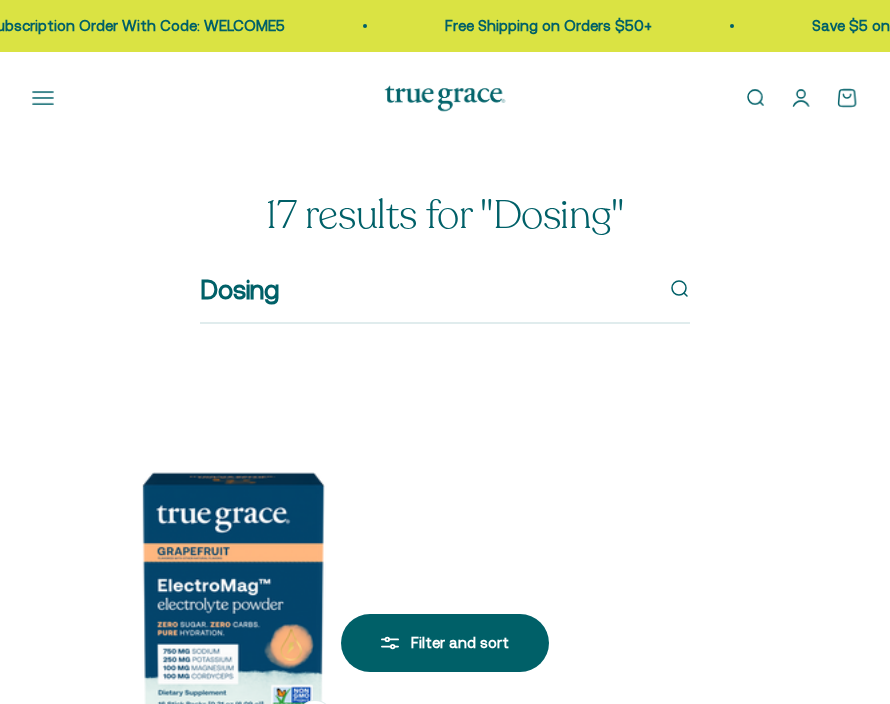 scroll, scrollTop: 0, scrollLeft: 0, axis: both 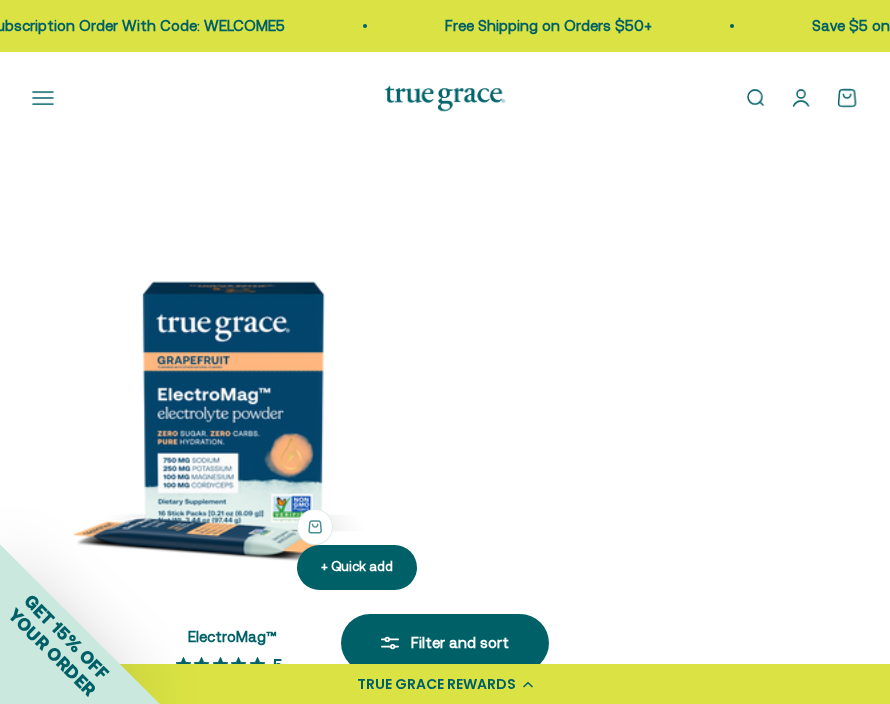 click on "Open navigation menu" at bounding box center (43, 98) 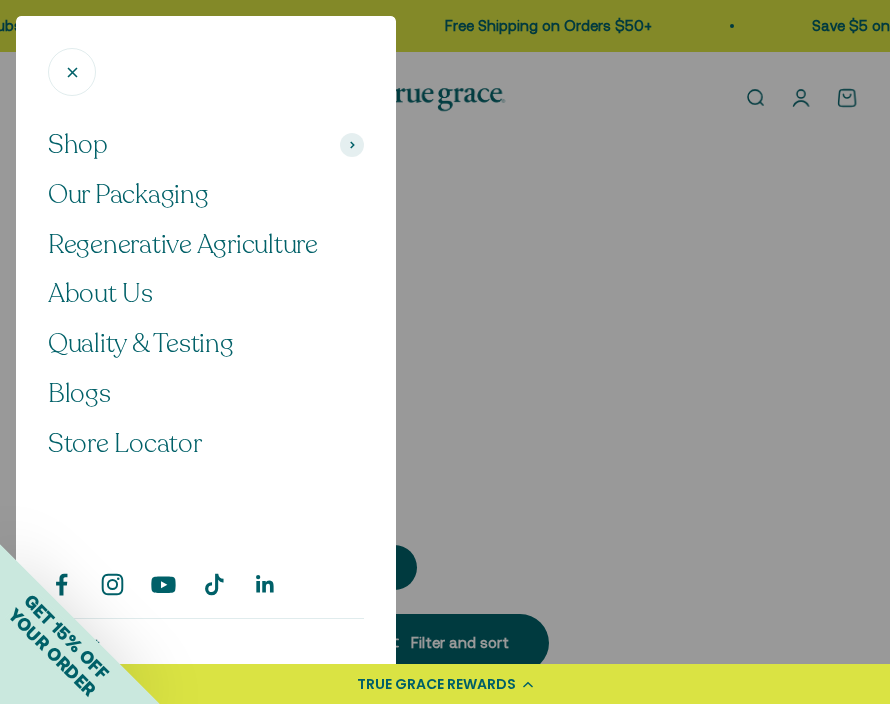 click 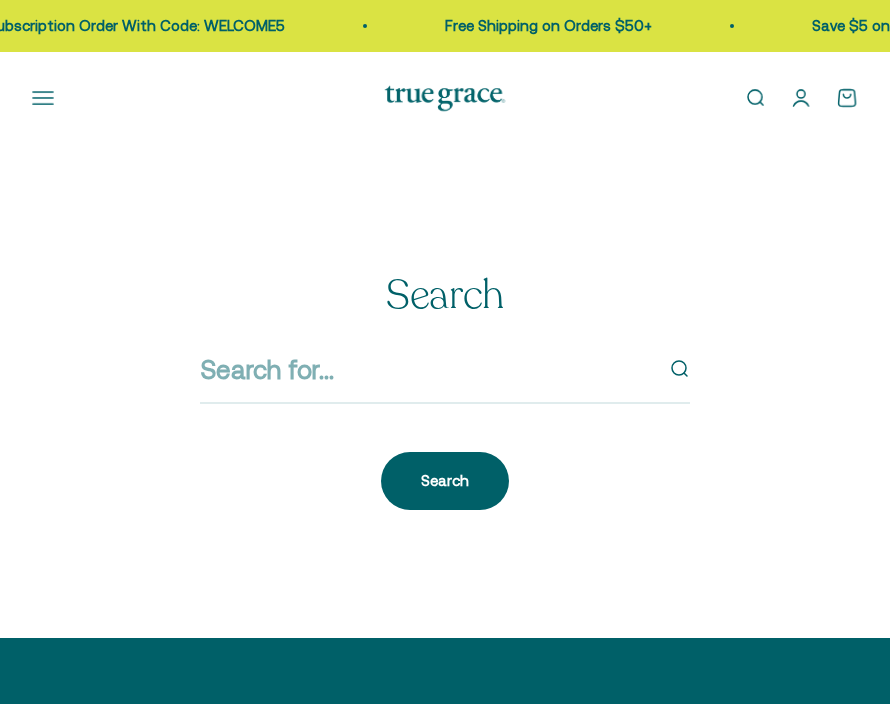 scroll, scrollTop: 0, scrollLeft: 0, axis: both 